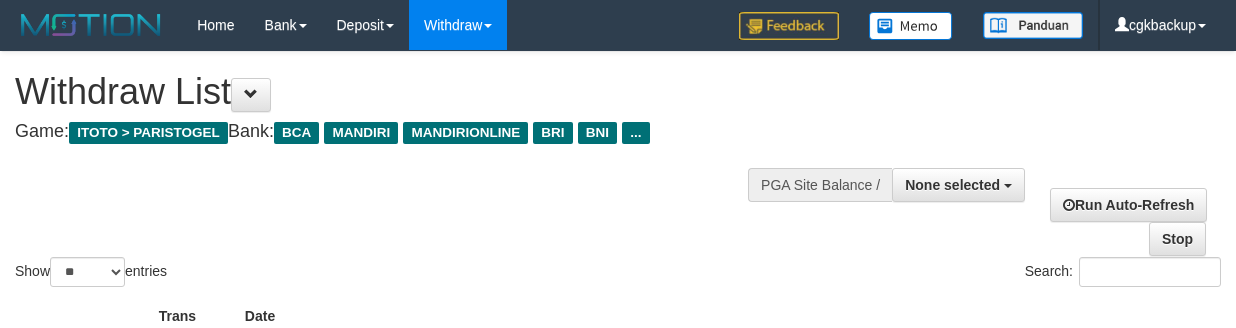 select 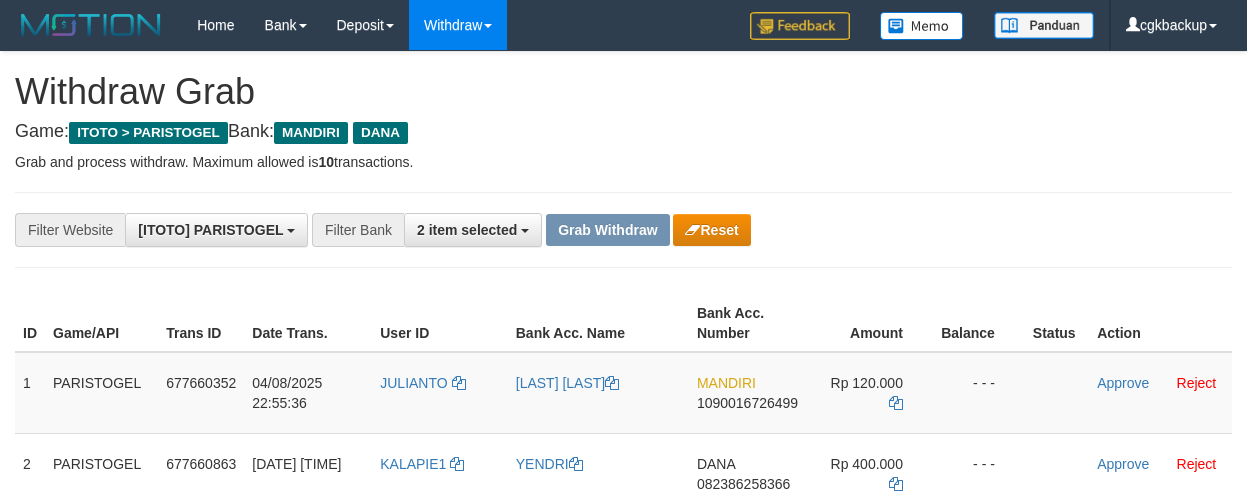 scroll, scrollTop: 200, scrollLeft: 0, axis: vertical 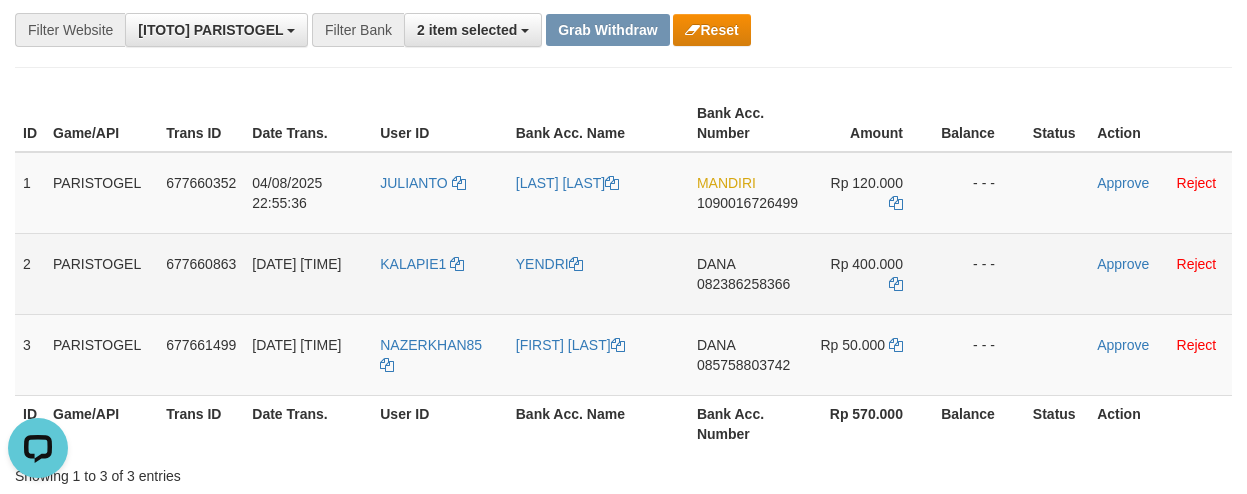 click on "DANA
082386258366" at bounding box center [747, 273] 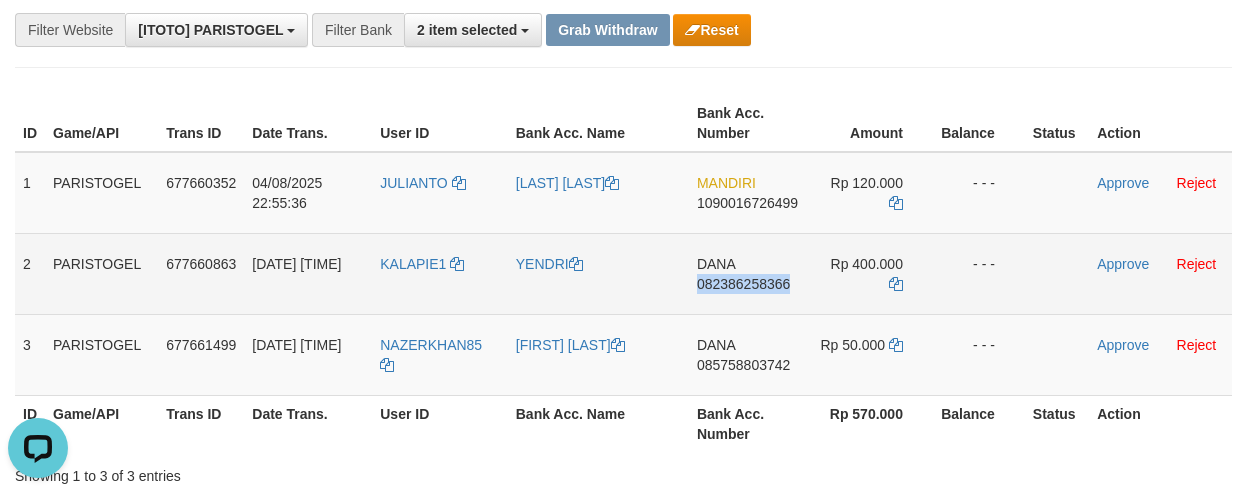 copy on "082386258366" 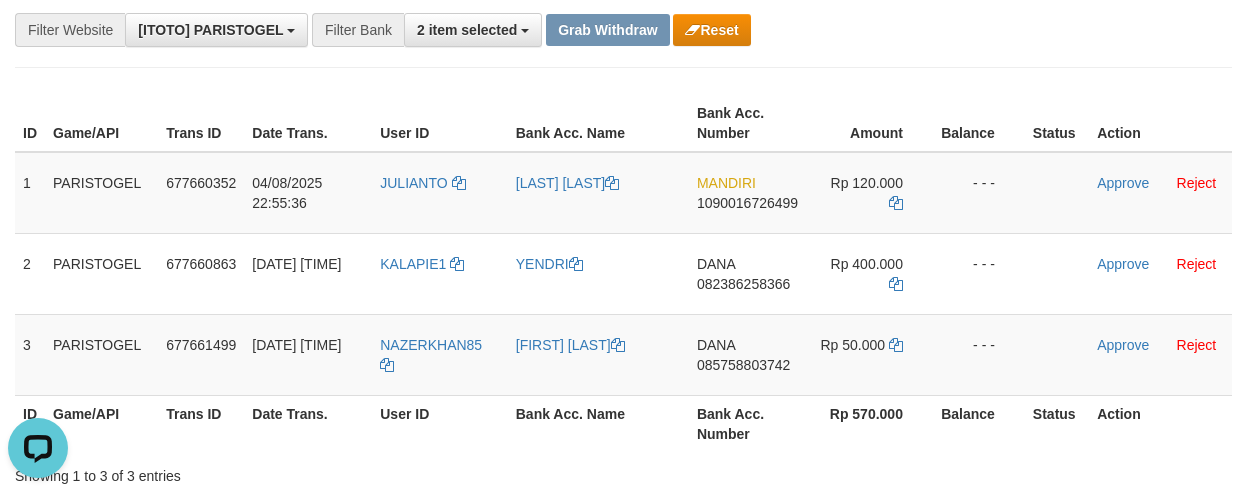 click on "Amount" at bounding box center [869, 123] 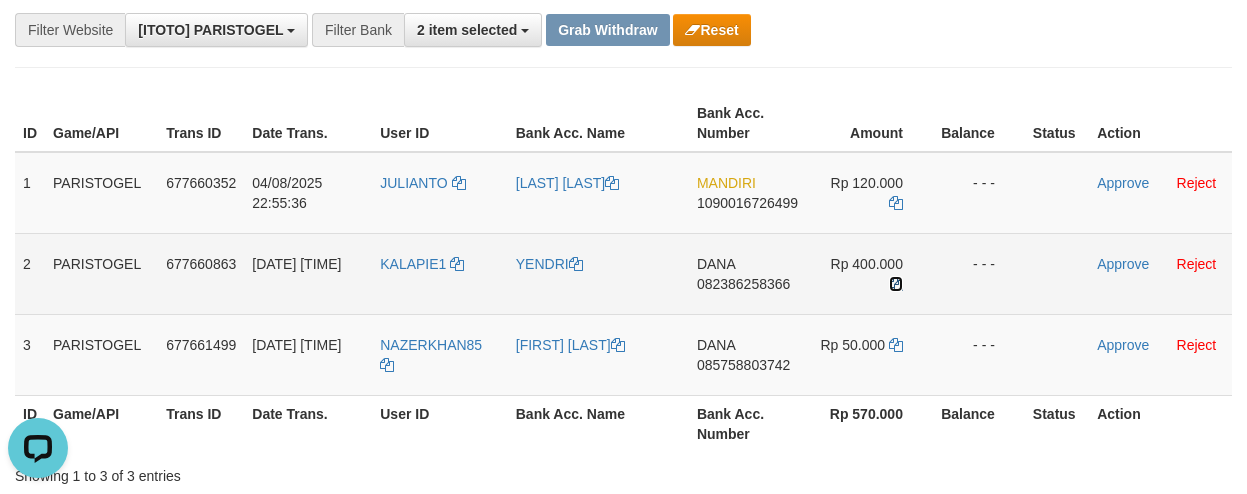 click at bounding box center (896, 284) 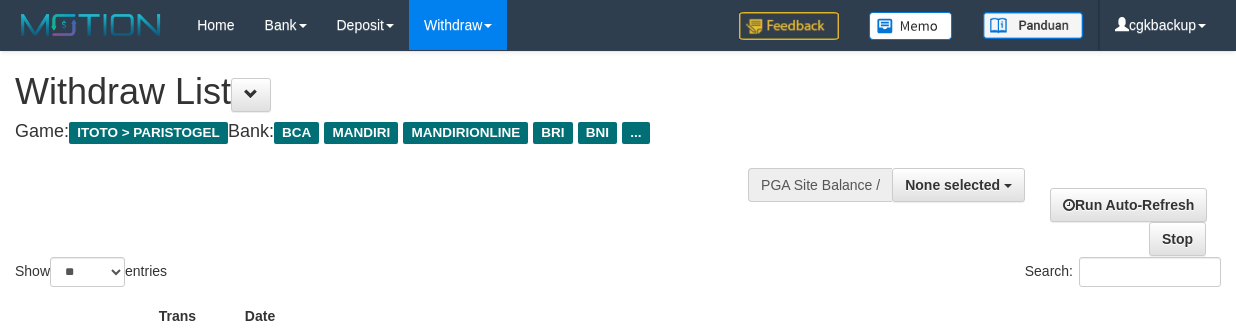 select 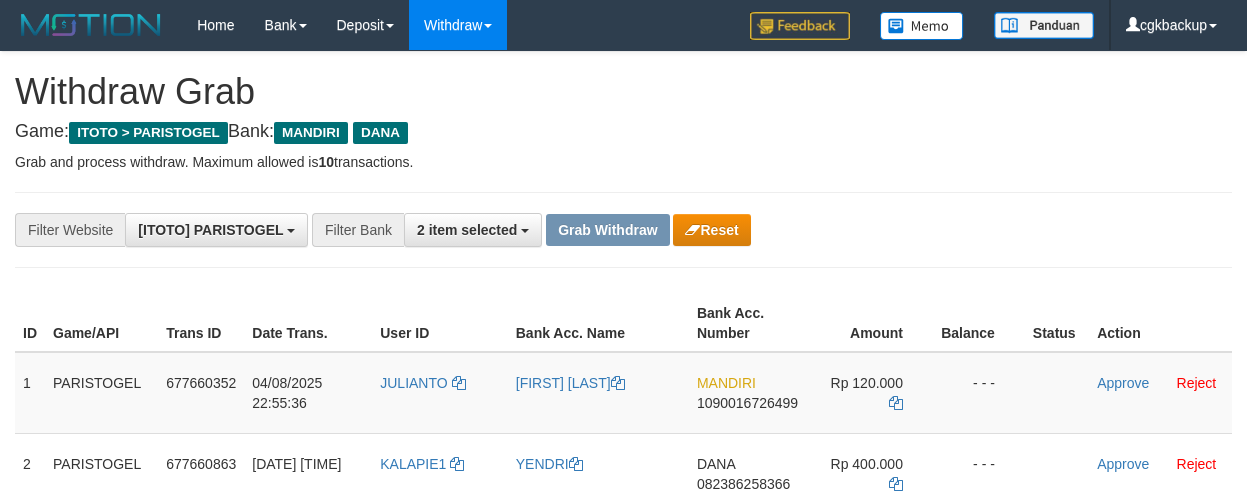 scroll, scrollTop: 200, scrollLeft: 0, axis: vertical 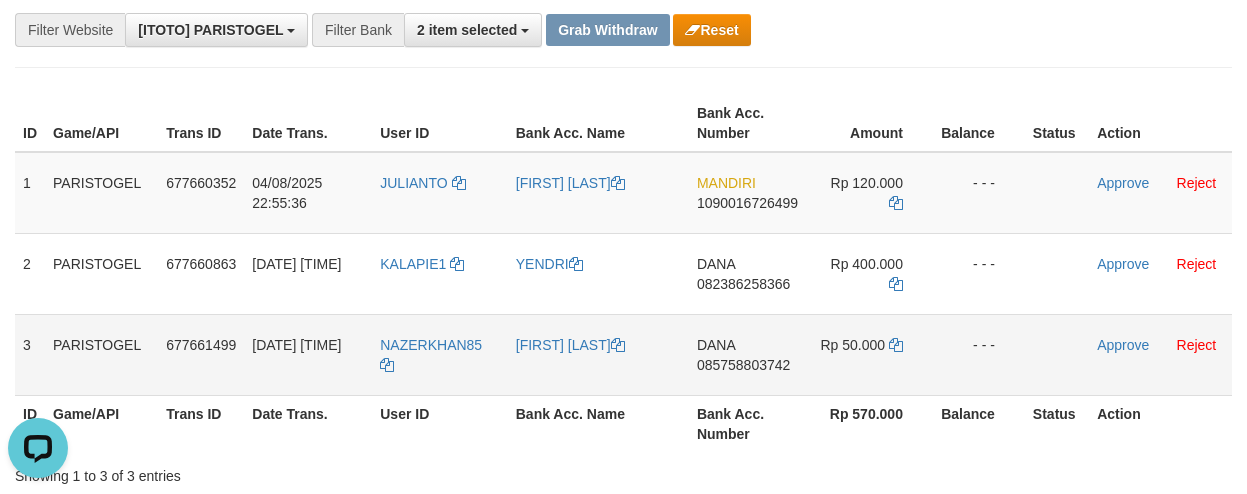 click on "DANA
085758803742" at bounding box center (747, 354) 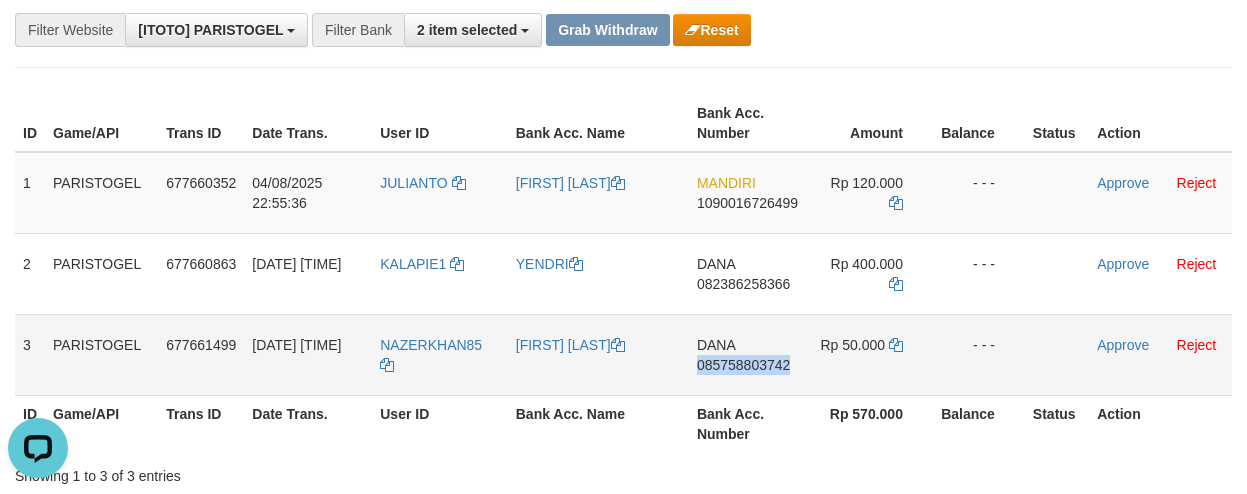 copy on "085758803742" 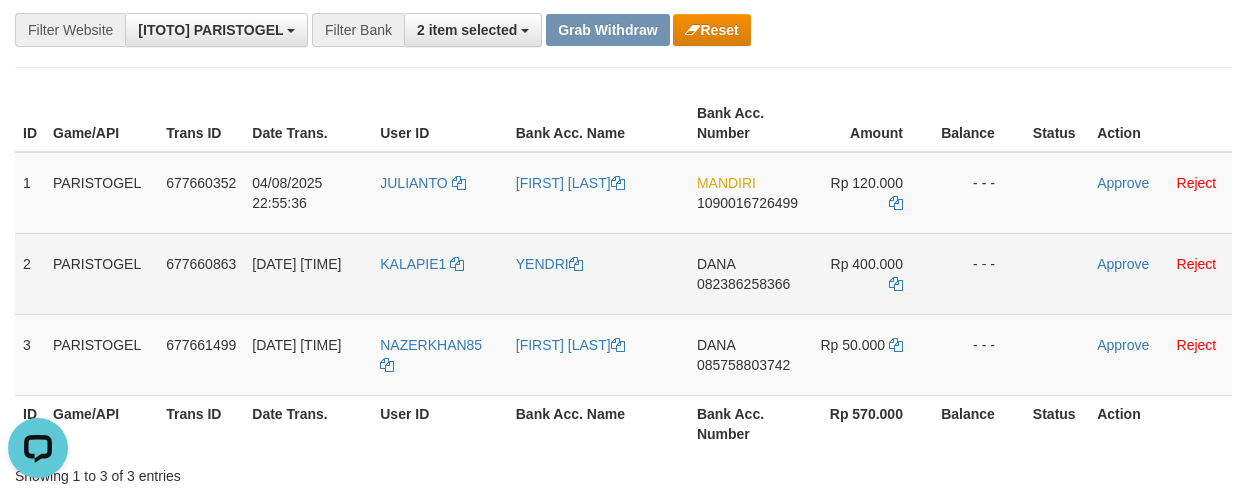 click on "- - -" at bounding box center (979, 273) 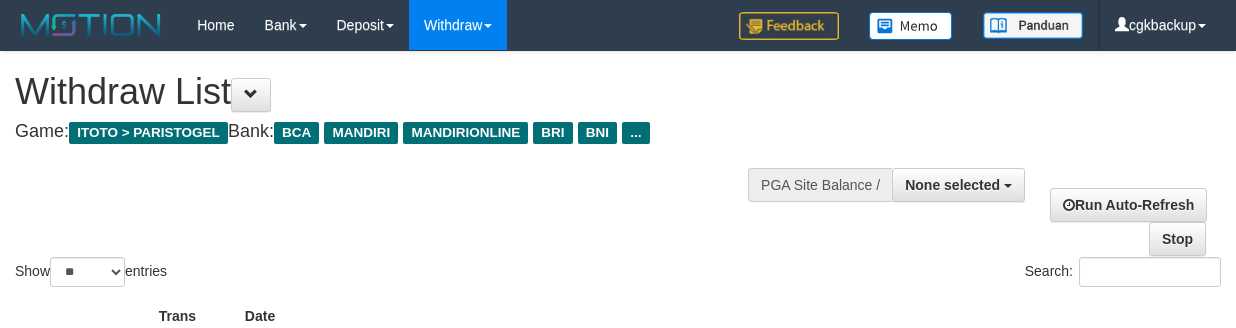 select 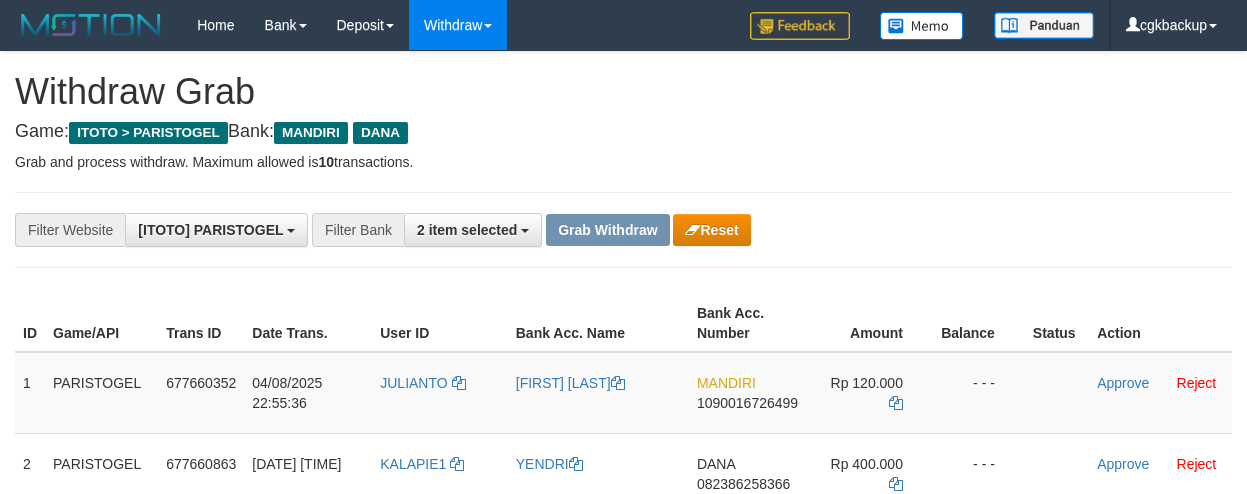 scroll, scrollTop: 200, scrollLeft: 0, axis: vertical 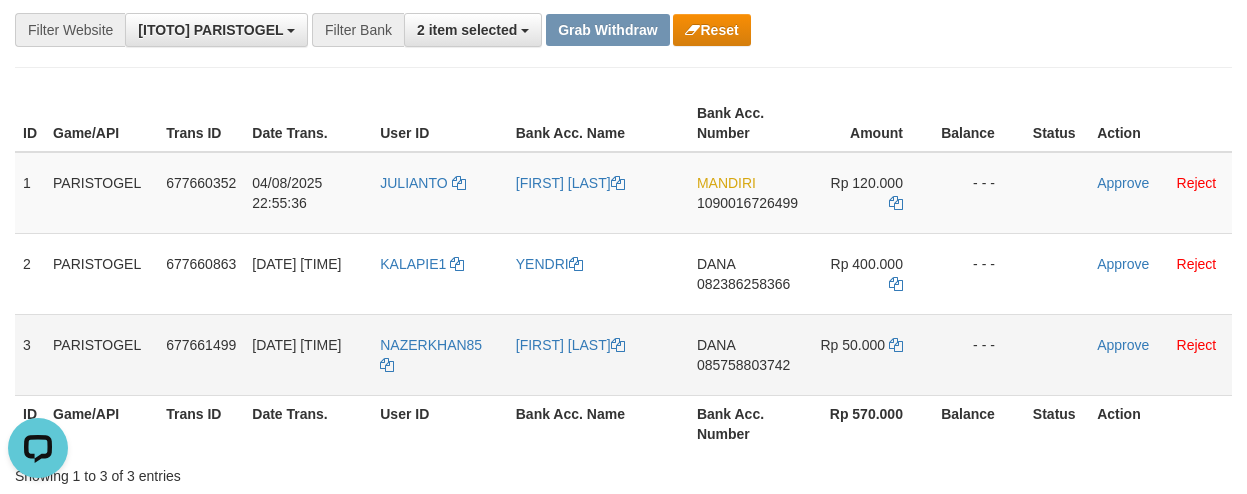 click on "085758803742" at bounding box center [743, 365] 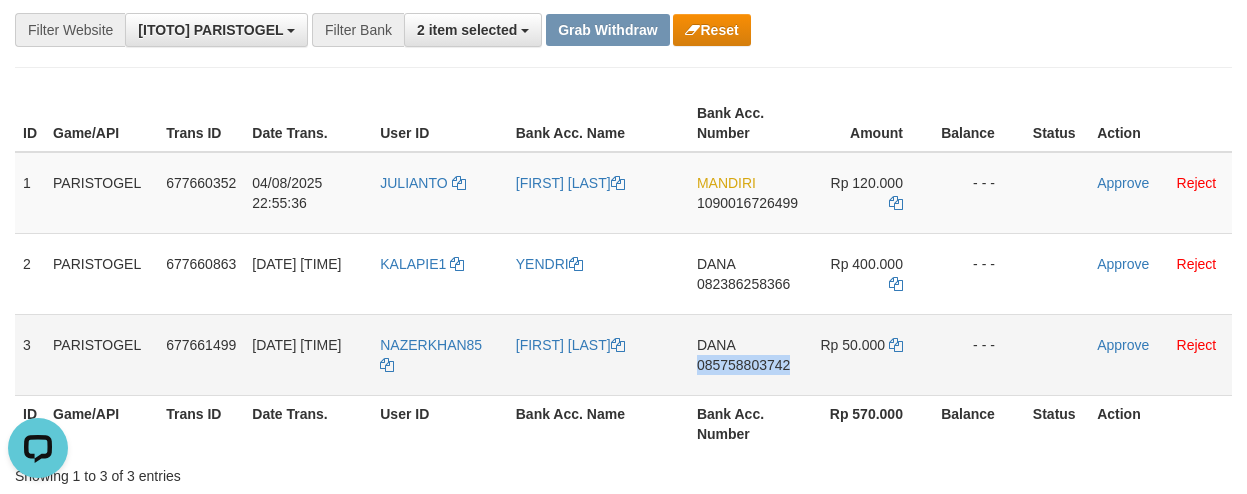 copy on "085758803742" 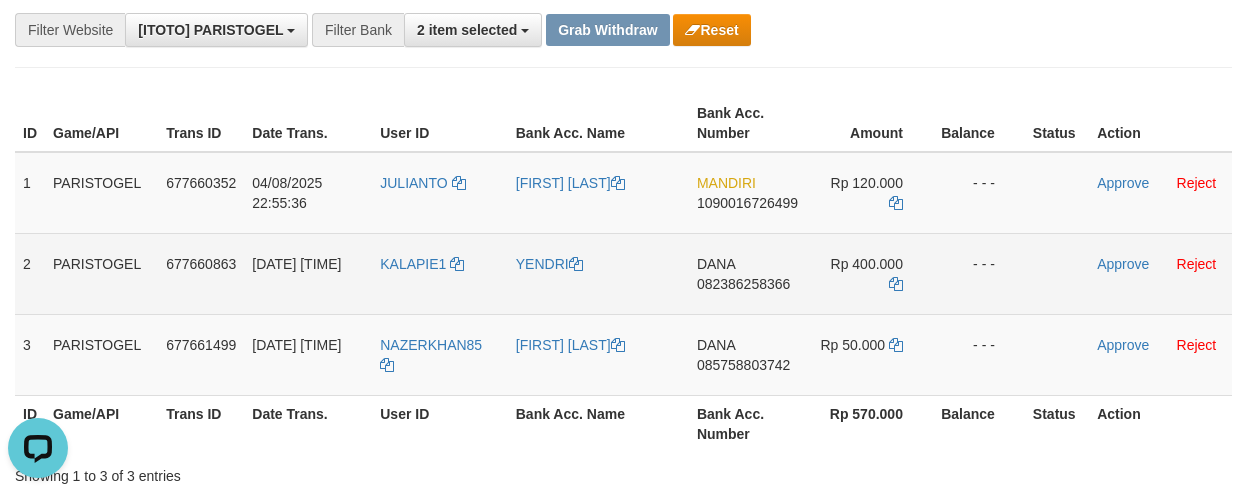 click on "- - -" at bounding box center (979, 273) 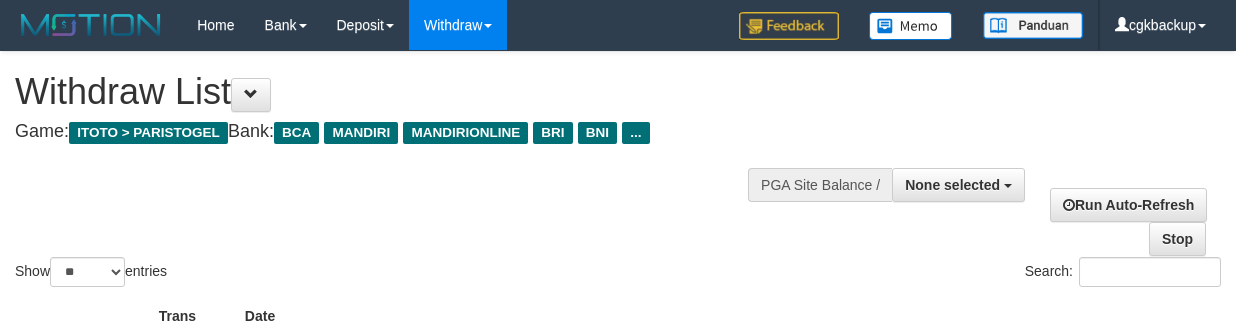 select 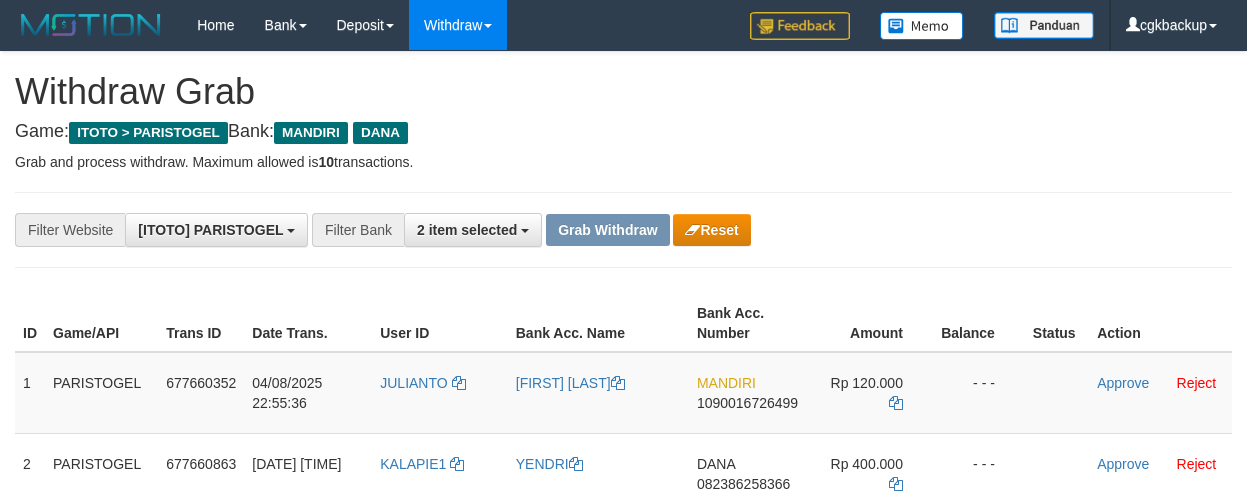scroll, scrollTop: 200, scrollLeft: 0, axis: vertical 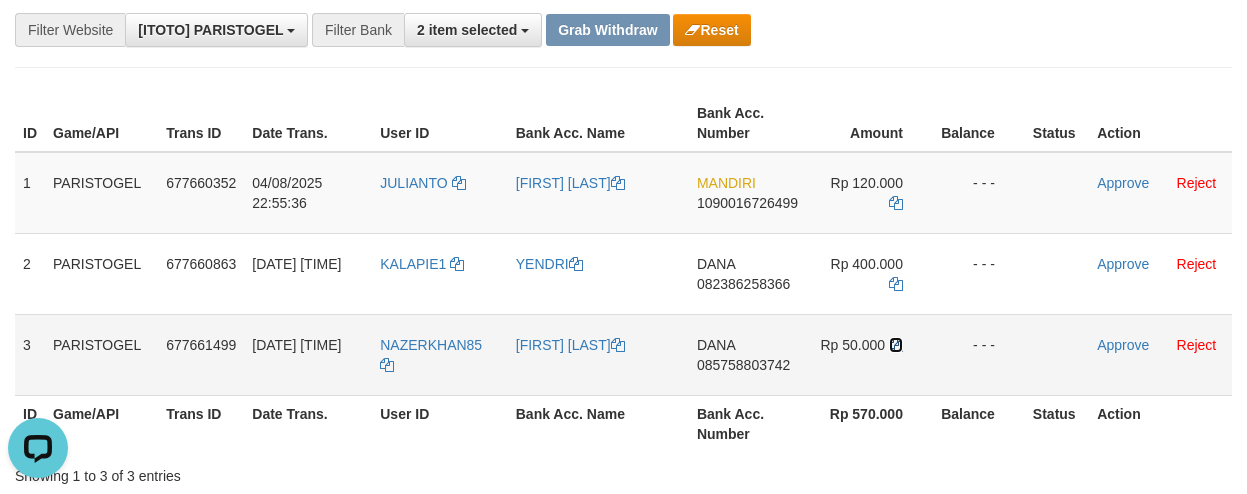 click at bounding box center [896, 345] 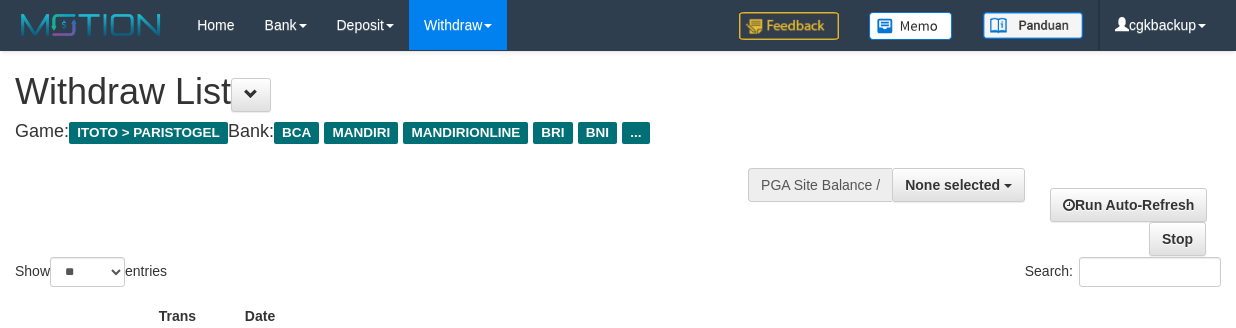 select 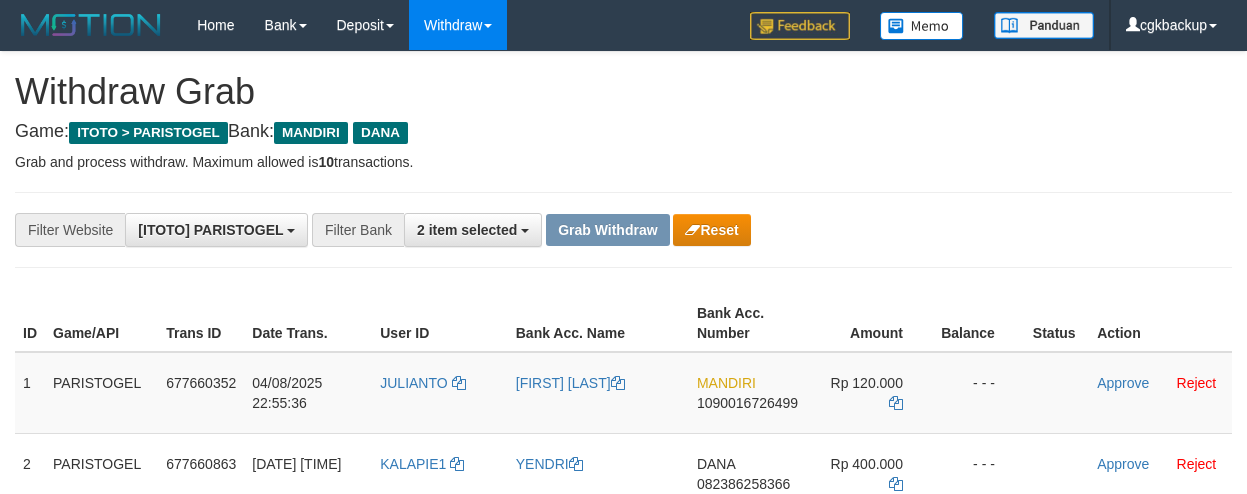 scroll, scrollTop: 200, scrollLeft: 0, axis: vertical 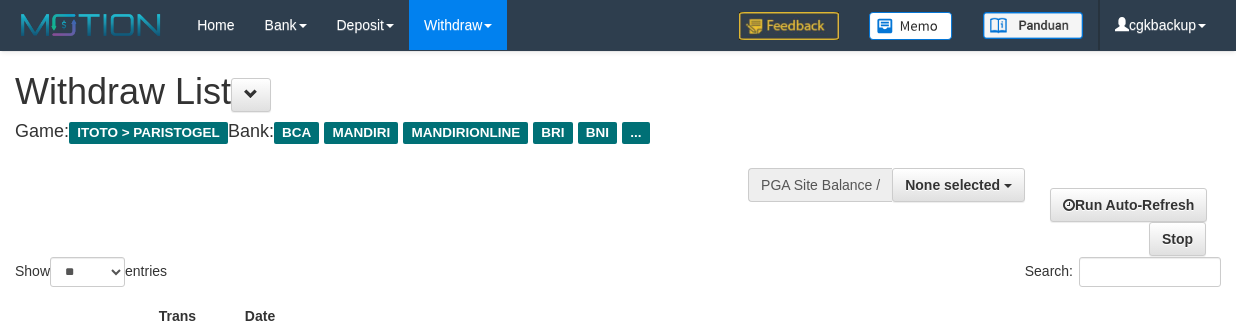 select 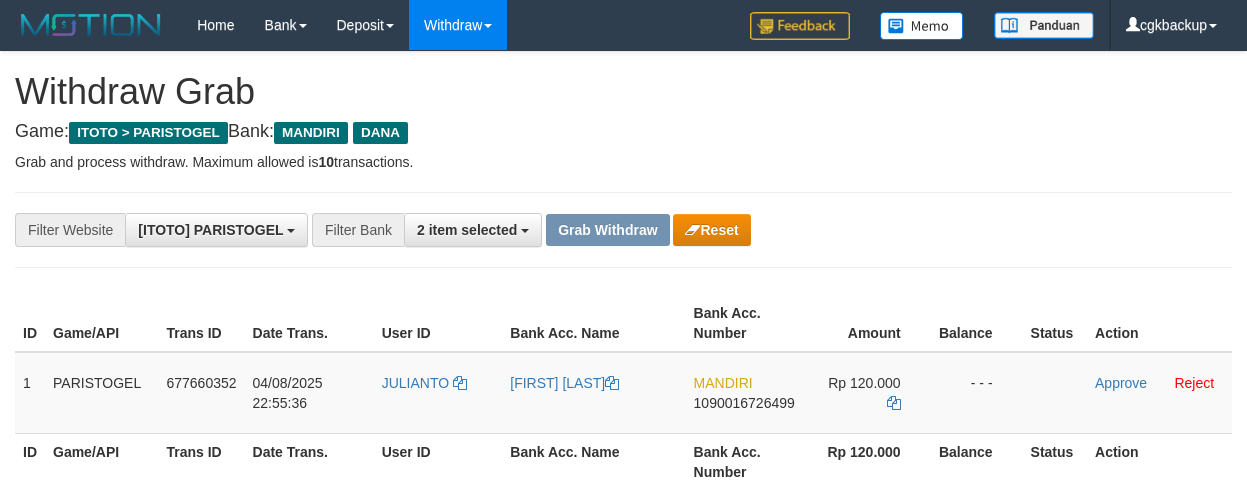 scroll, scrollTop: 200, scrollLeft: 0, axis: vertical 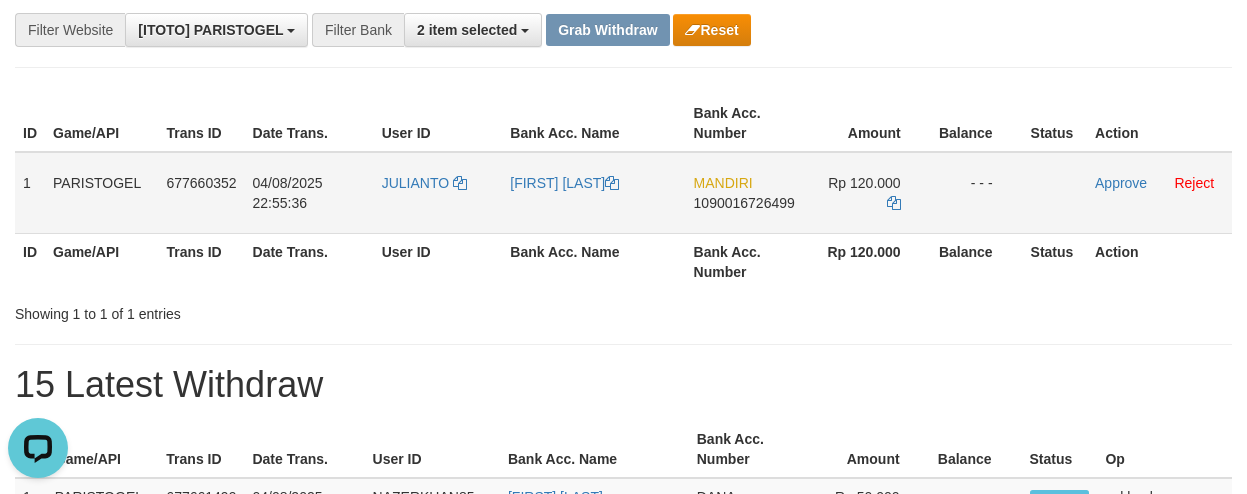 click on "JULIANTO" at bounding box center [438, 193] 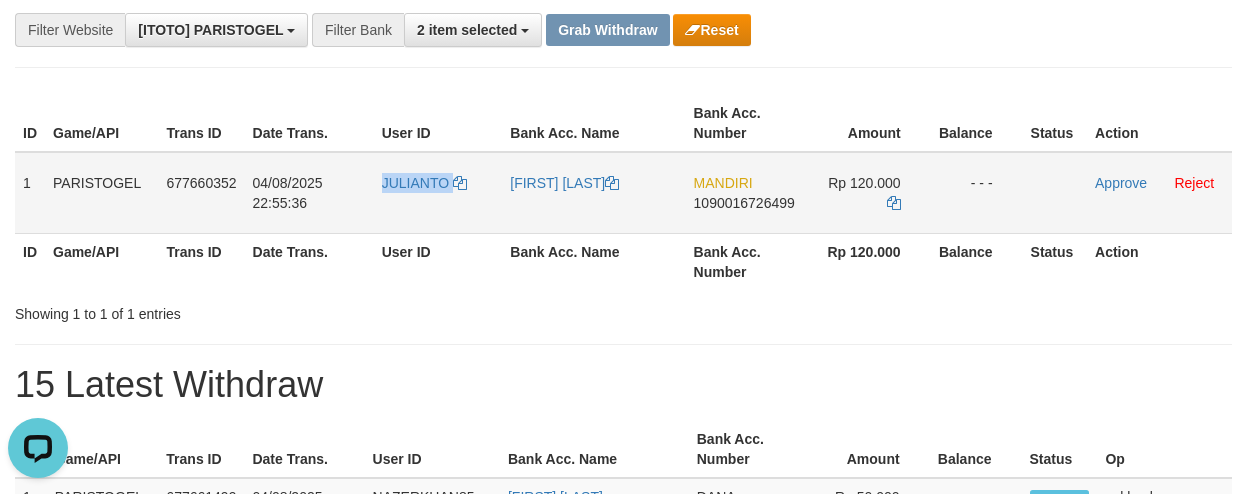 click on "JULIANTO" at bounding box center [438, 193] 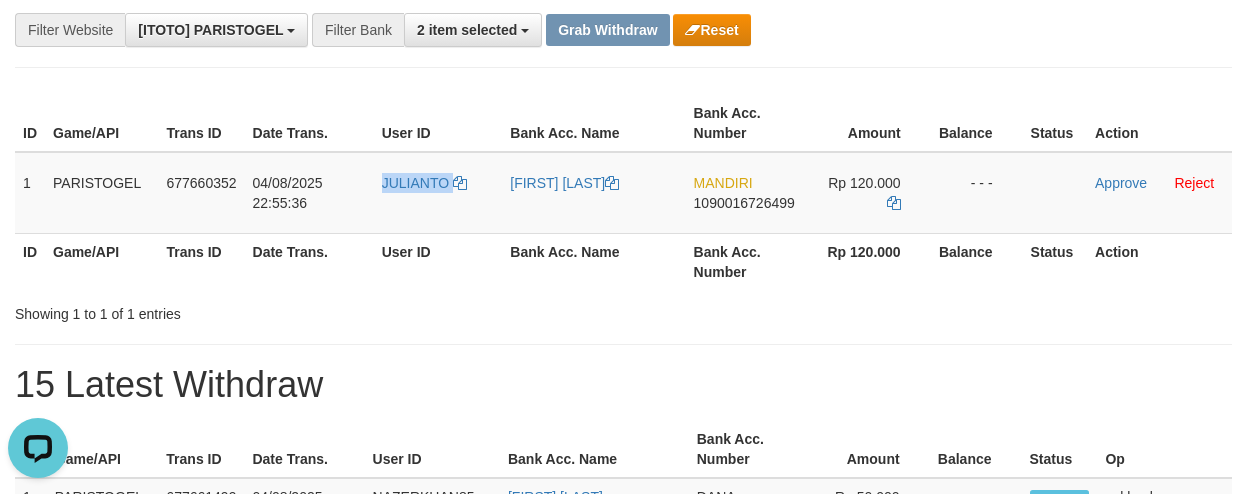 copy on "JULIANTO" 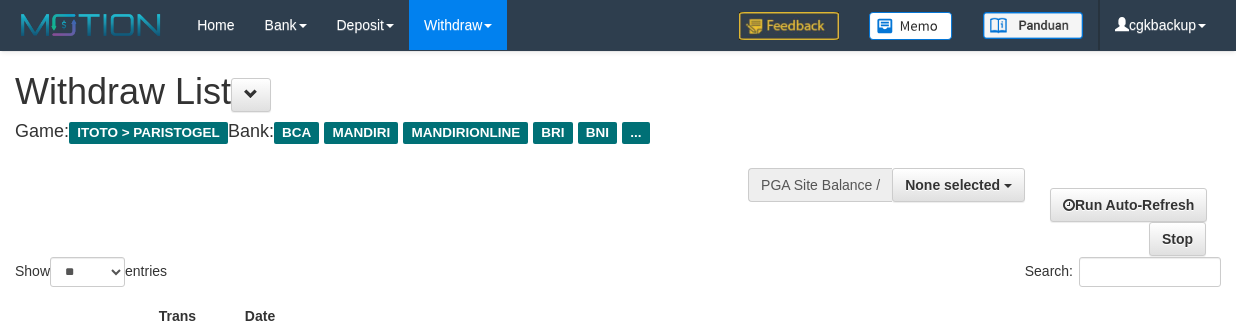 select 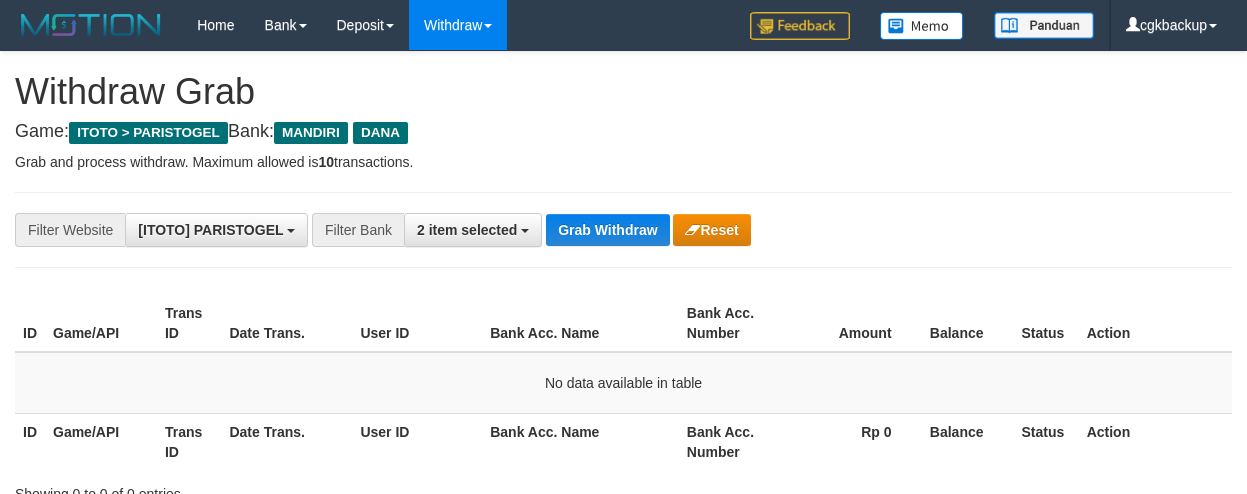 scroll, scrollTop: 0, scrollLeft: 0, axis: both 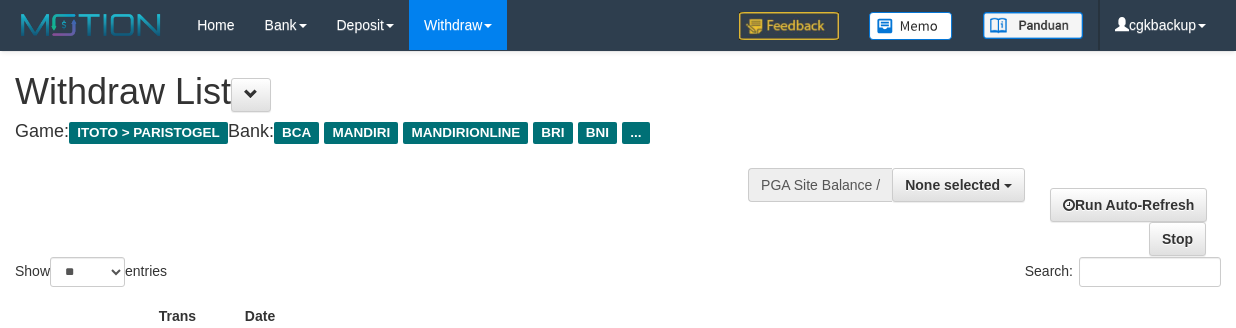 select 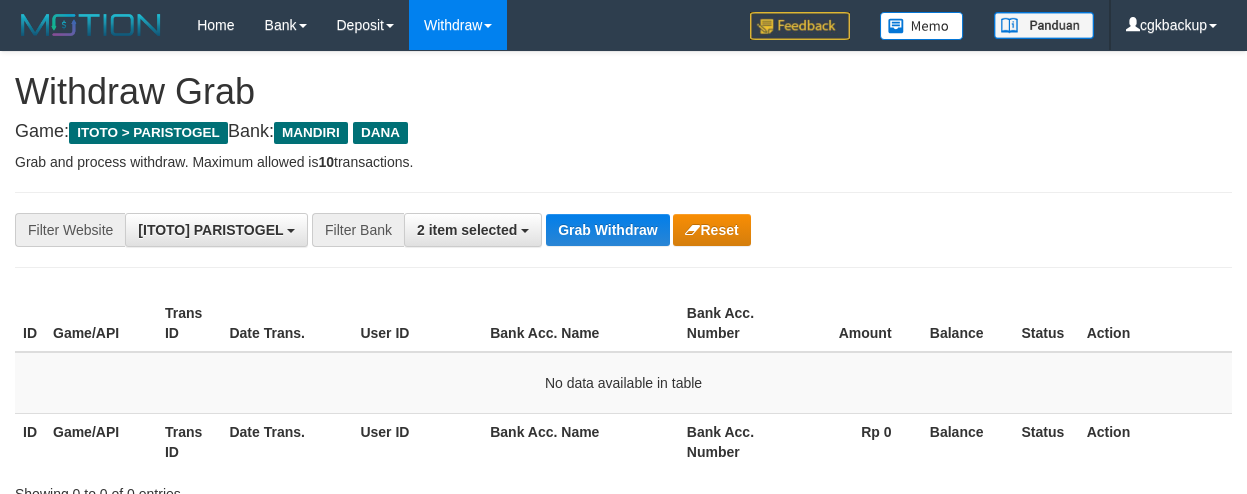 scroll, scrollTop: 0, scrollLeft: 0, axis: both 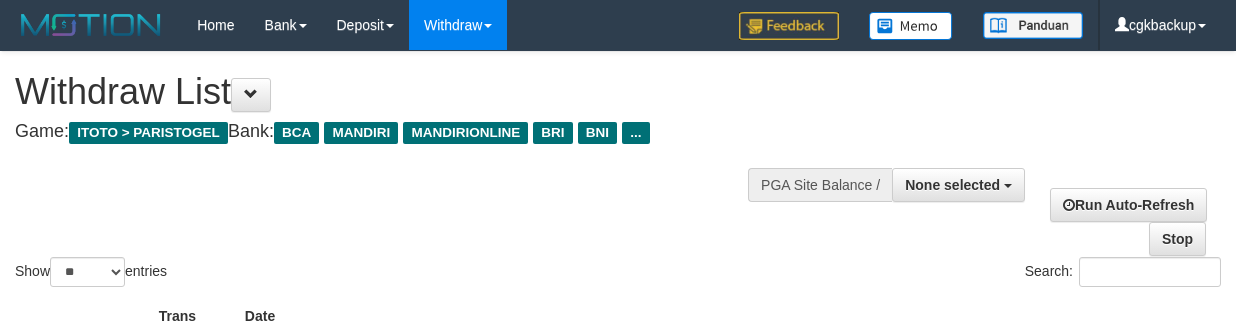 select 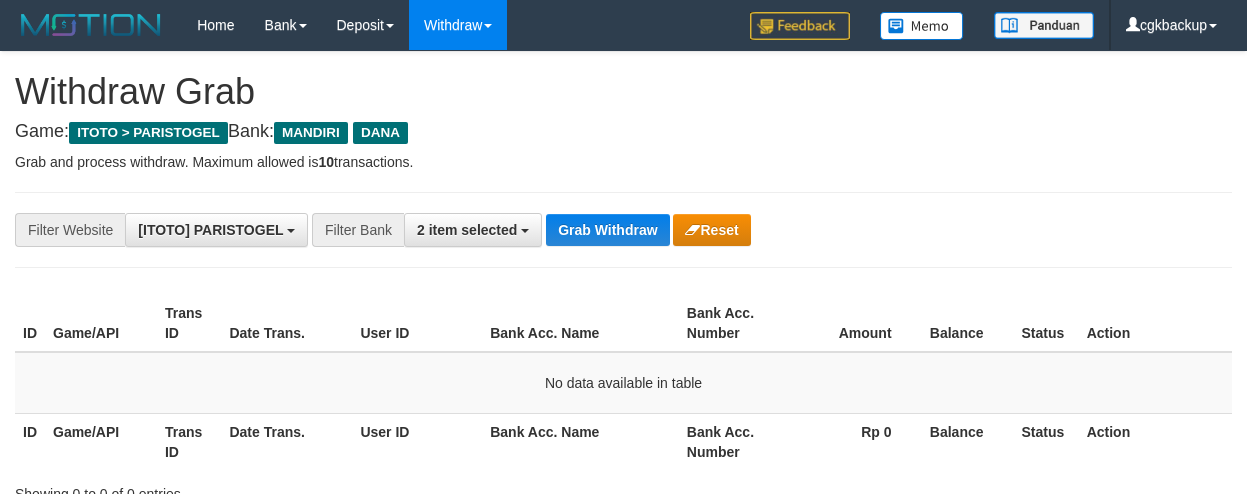 scroll, scrollTop: 0, scrollLeft: 0, axis: both 